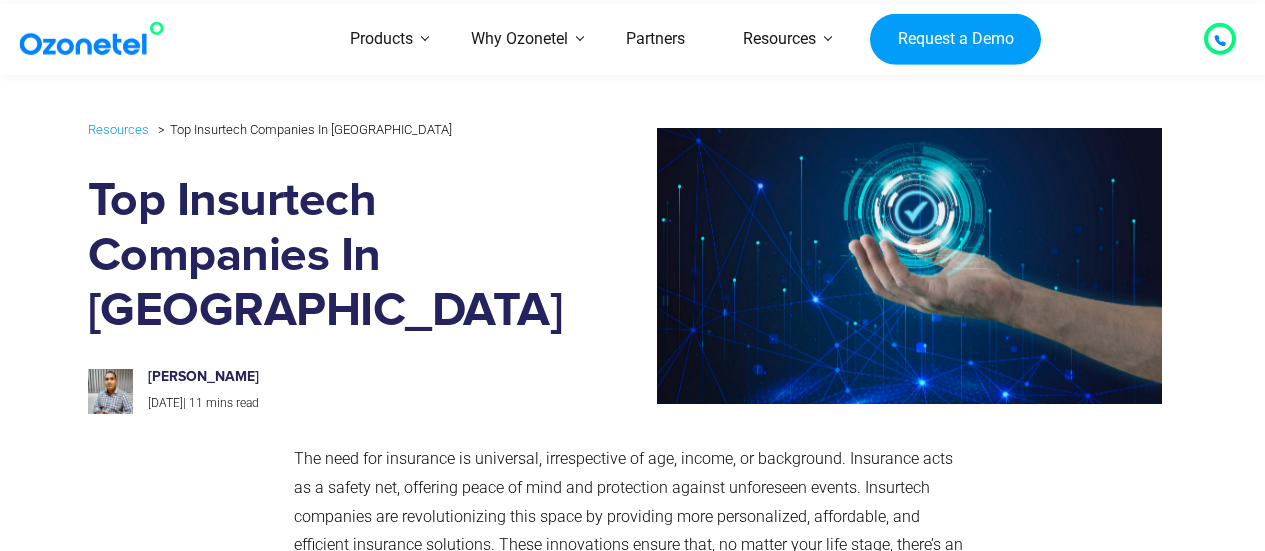 scroll, scrollTop: 3000, scrollLeft: 0, axis: vertical 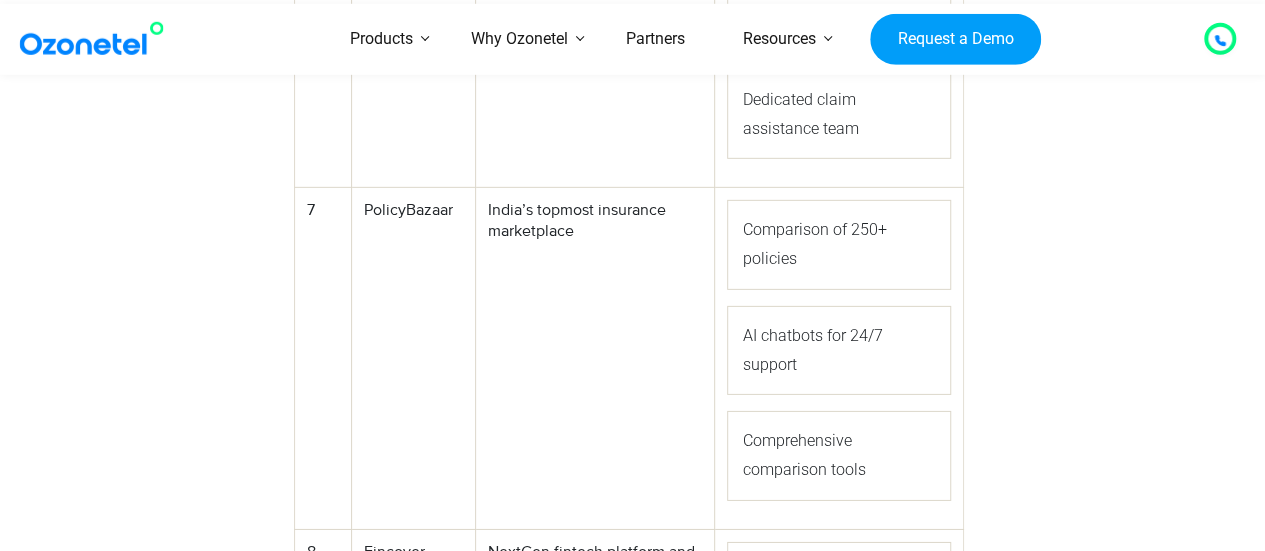click on "PolicyBazaar" at bounding box center (413, 359) 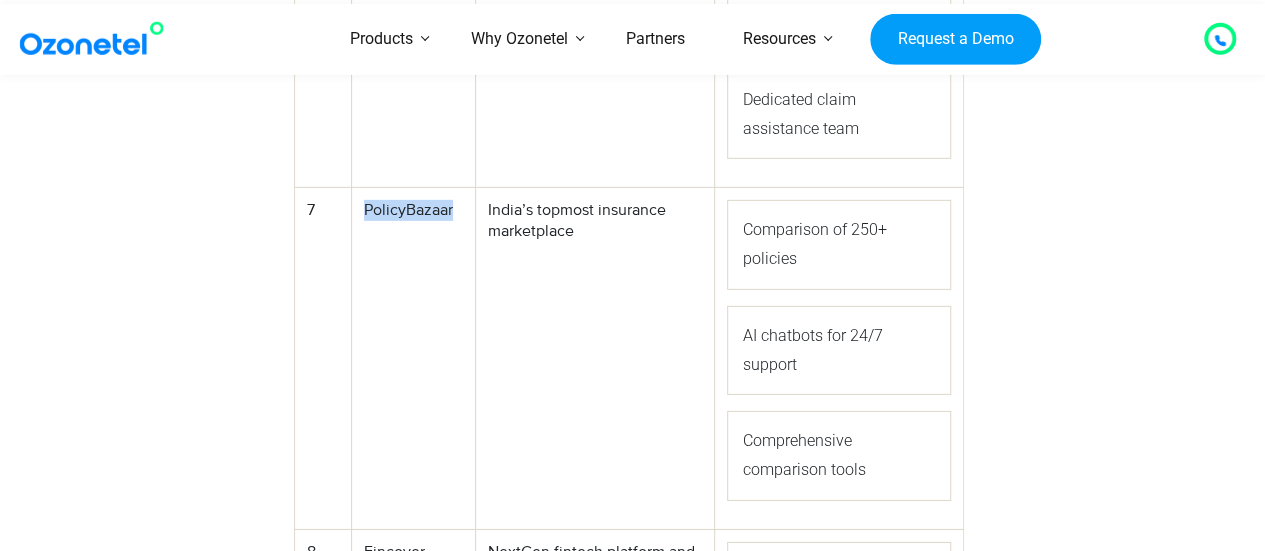 click on "PolicyBazaar" at bounding box center (413, 359) 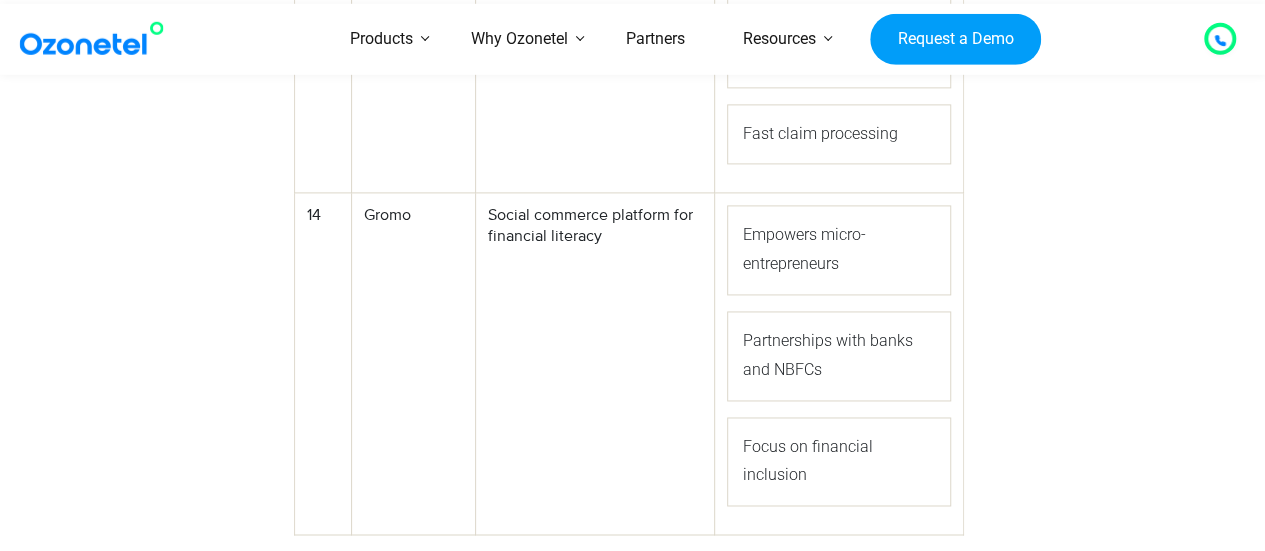 scroll, scrollTop: 5077, scrollLeft: 0, axis: vertical 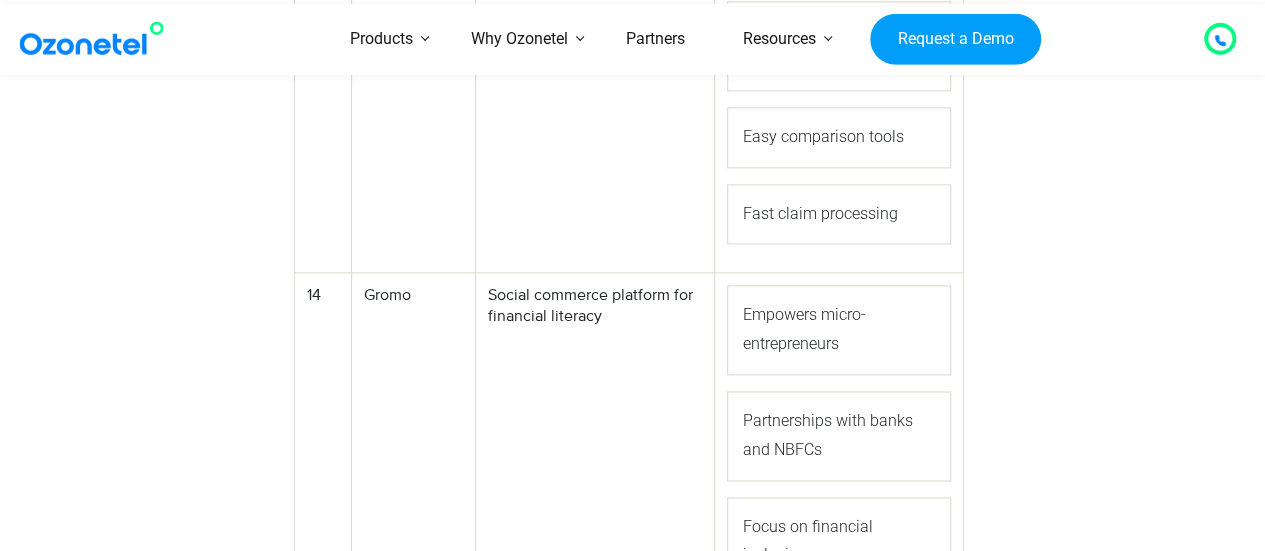 click on "Gromo" at bounding box center [413, 444] 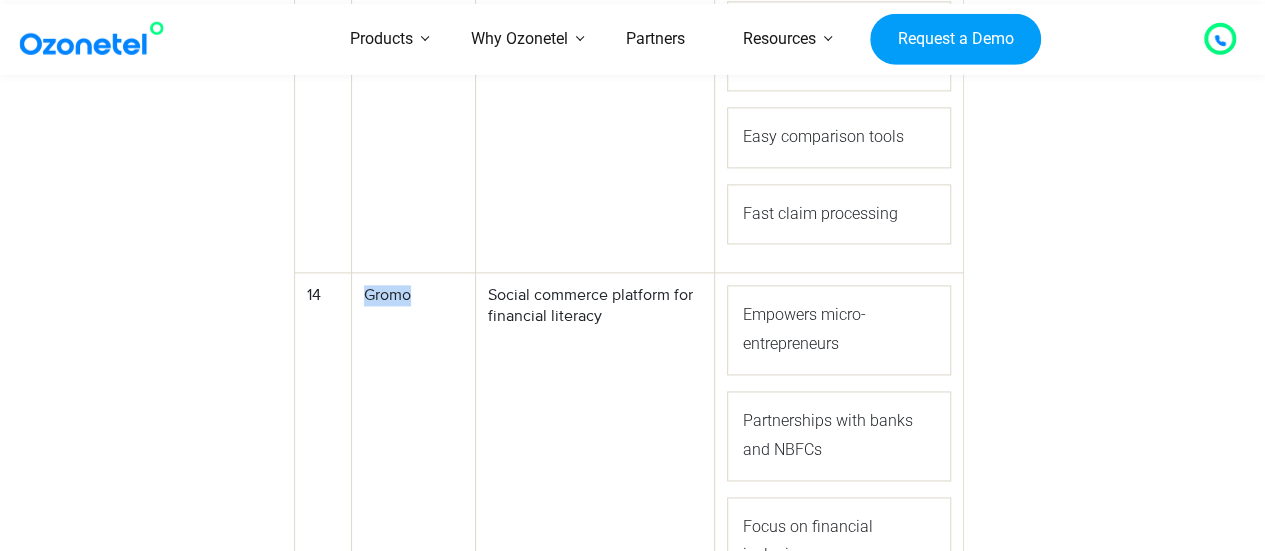 click on "Gromo" at bounding box center [413, 444] 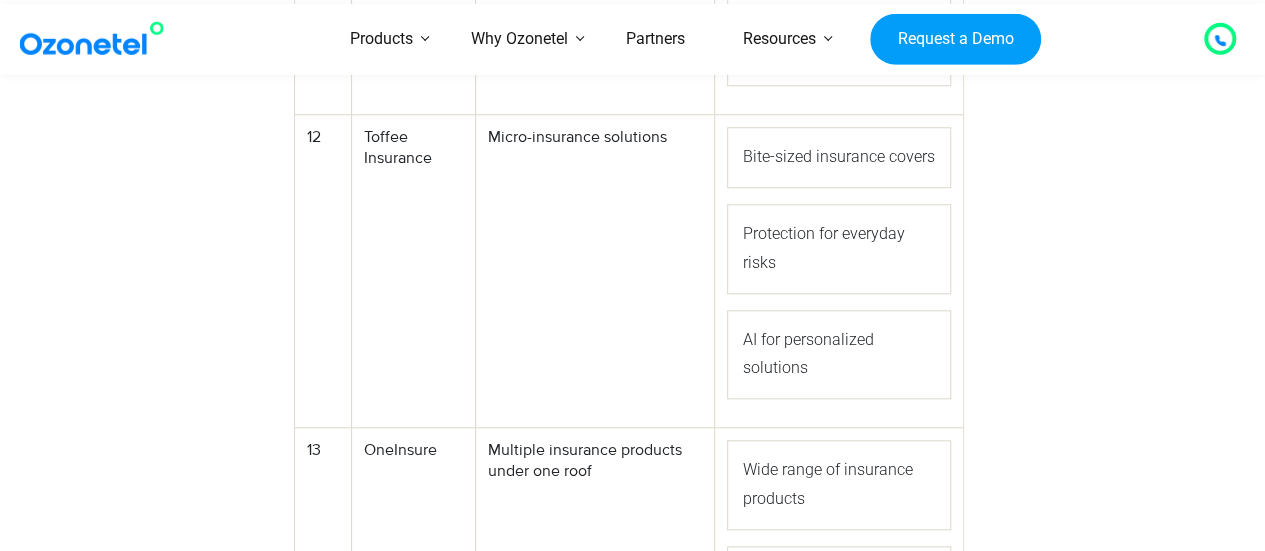 scroll, scrollTop: 4577, scrollLeft: 0, axis: vertical 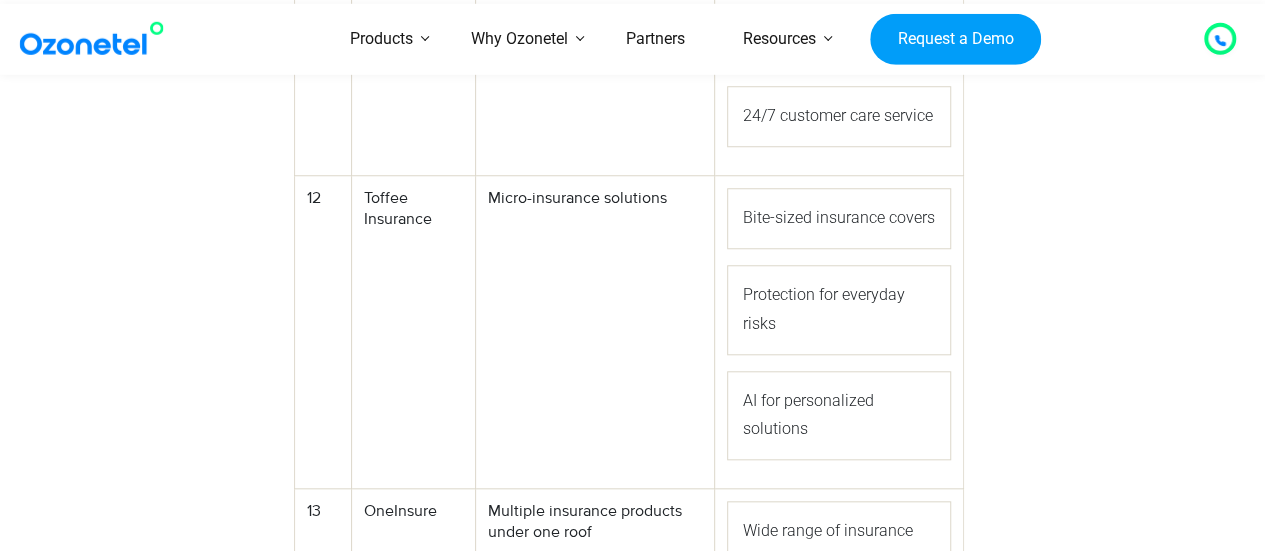 click on "OneInsure" at bounding box center [413, 631] 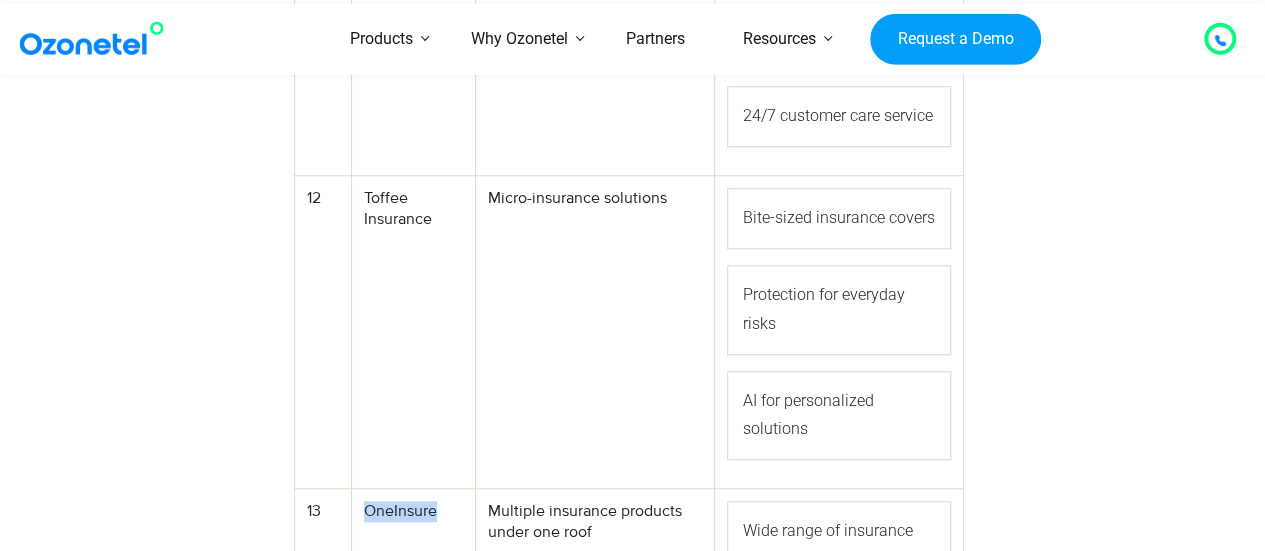click on "OneInsure" at bounding box center (413, 631) 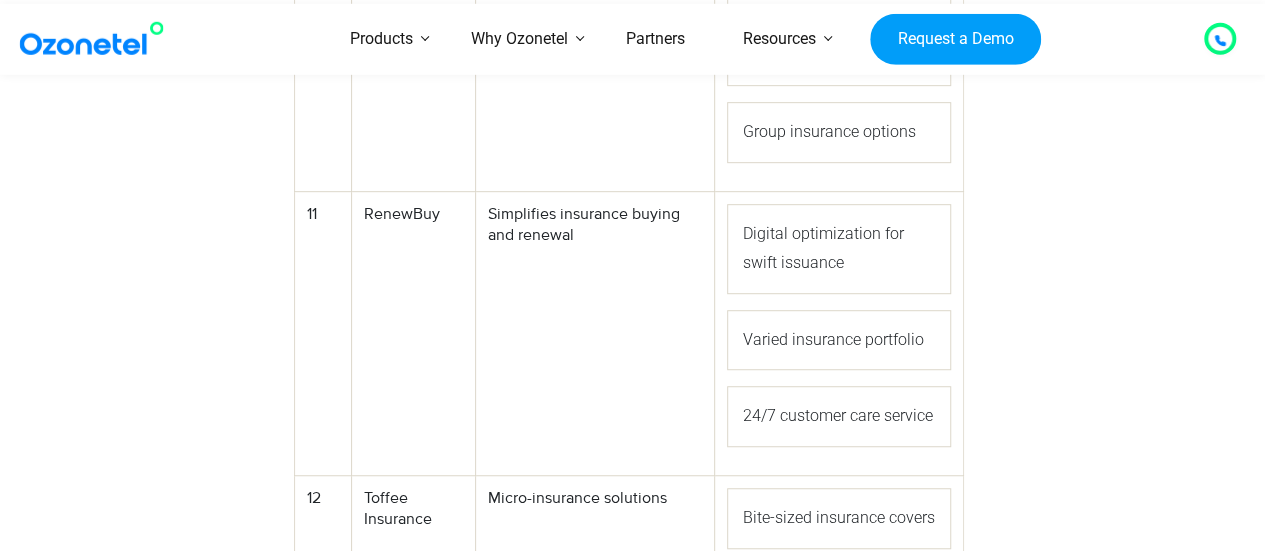 scroll, scrollTop: 4377, scrollLeft: 0, axis: vertical 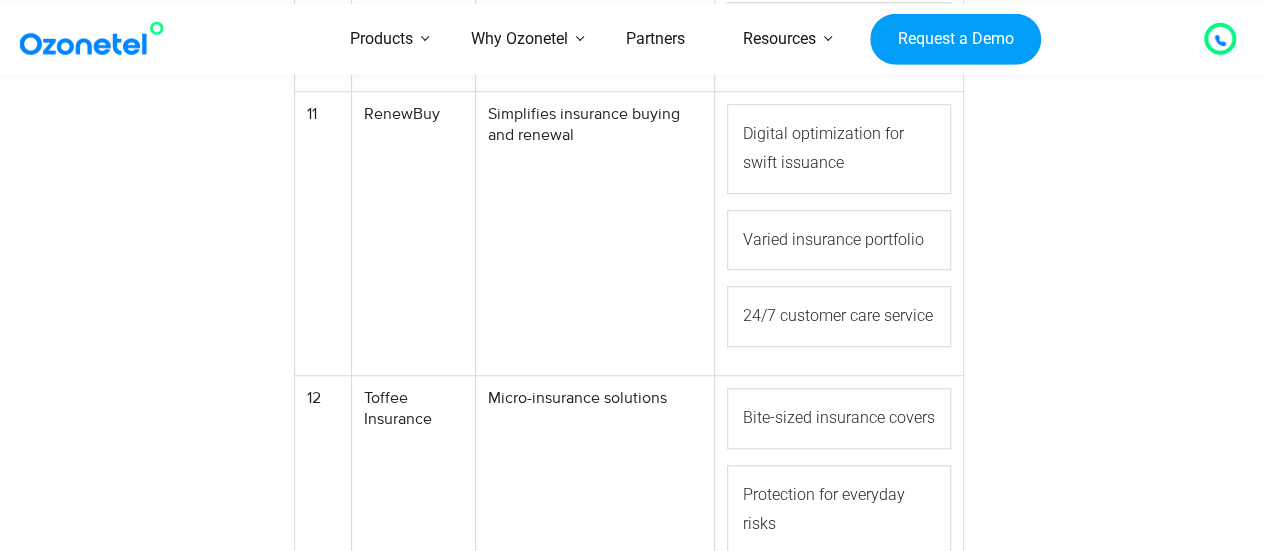 click on "Toffee Insurance" at bounding box center [413, 532] 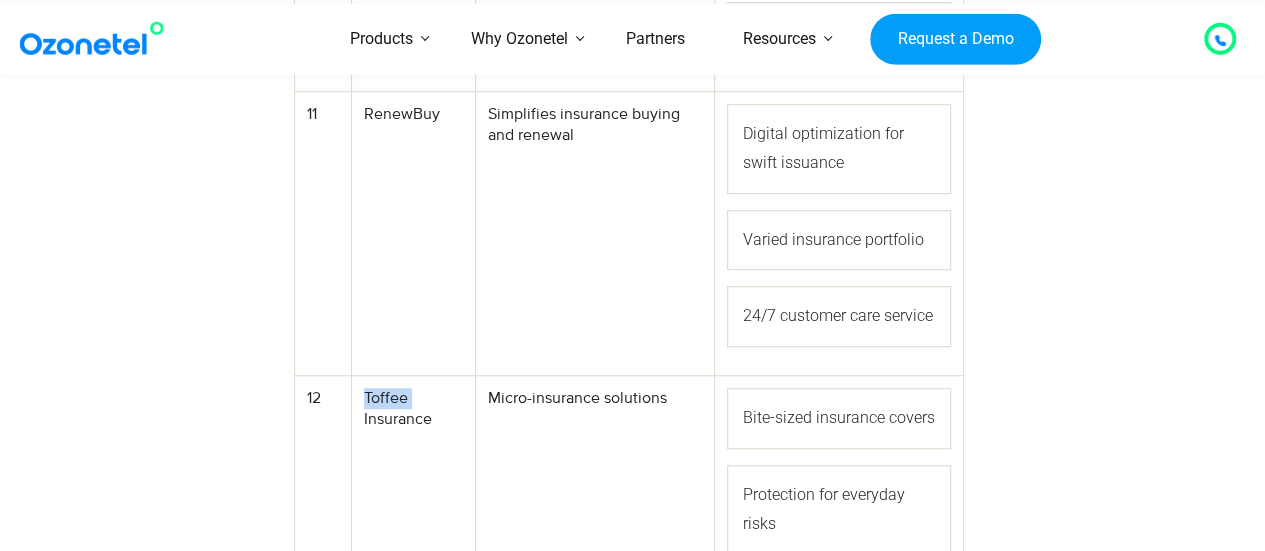 click on "Toffee Insurance" at bounding box center (413, 532) 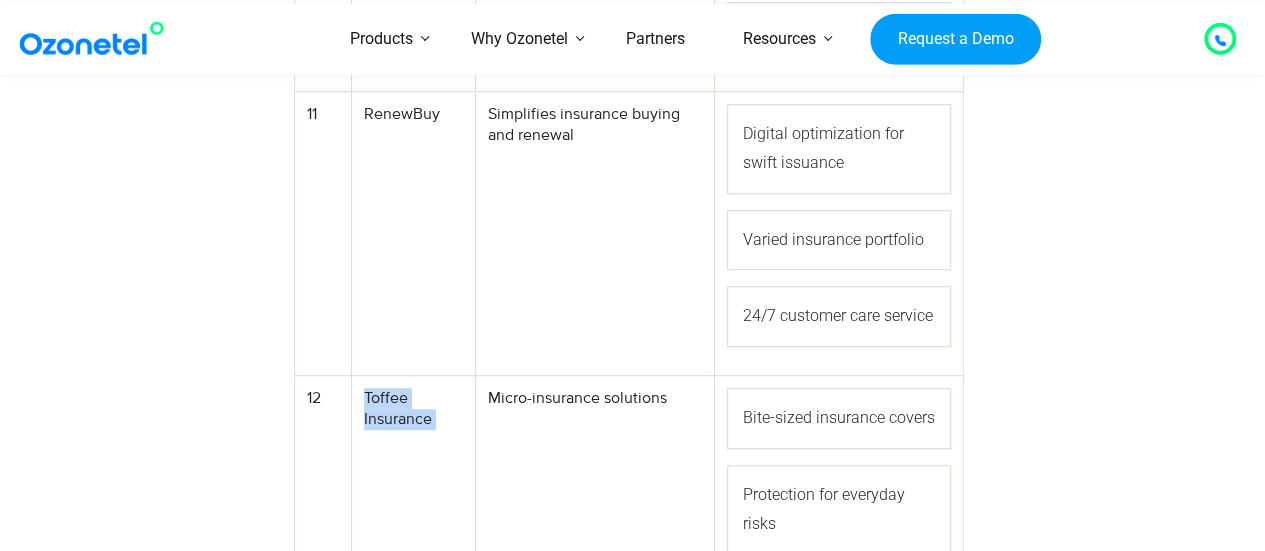 click on "Toffee Insurance" at bounding box center (413, 532) 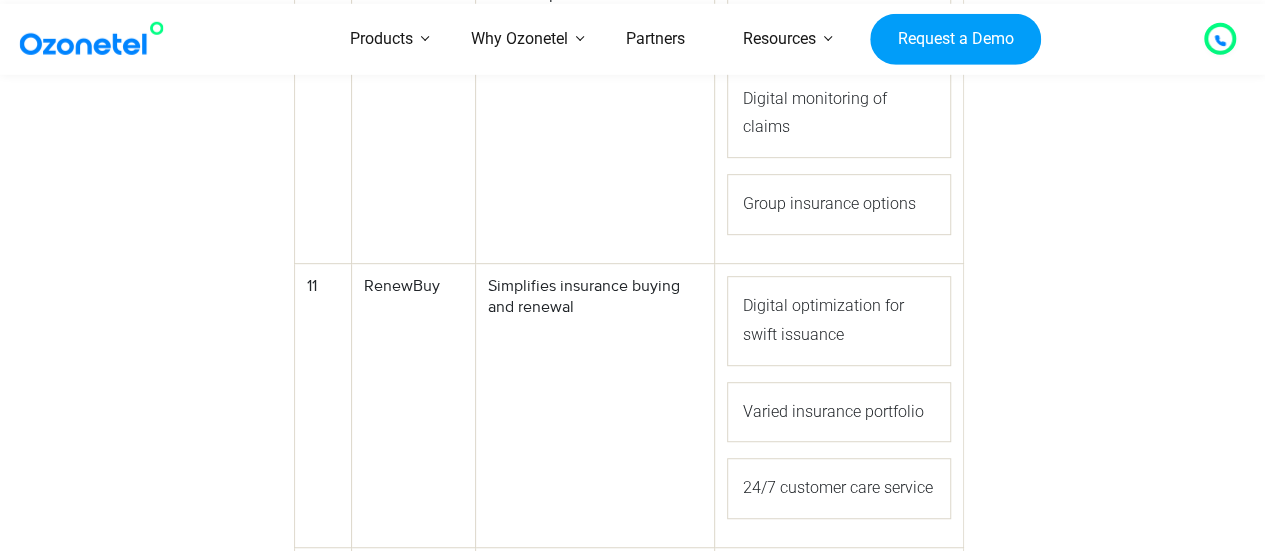 scroll, scrollTop: 4077, scrollLeft: 0, axis: vertical 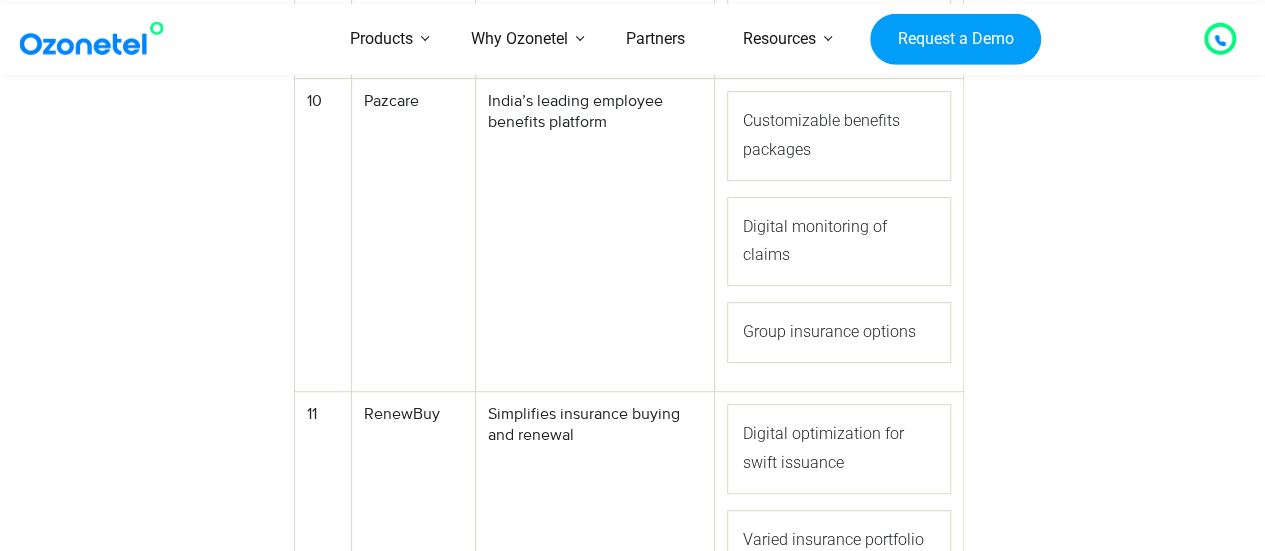 click on "RenewBuy" at bounding box center [413, 534] 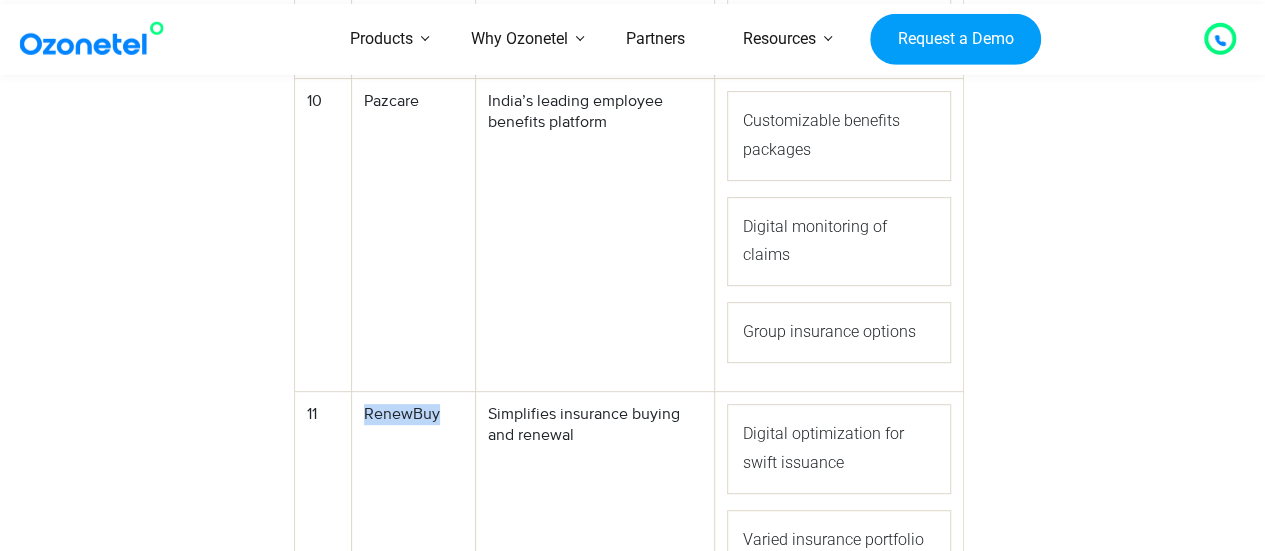 click on "RenewBuy" at bounding box center [413, 534] 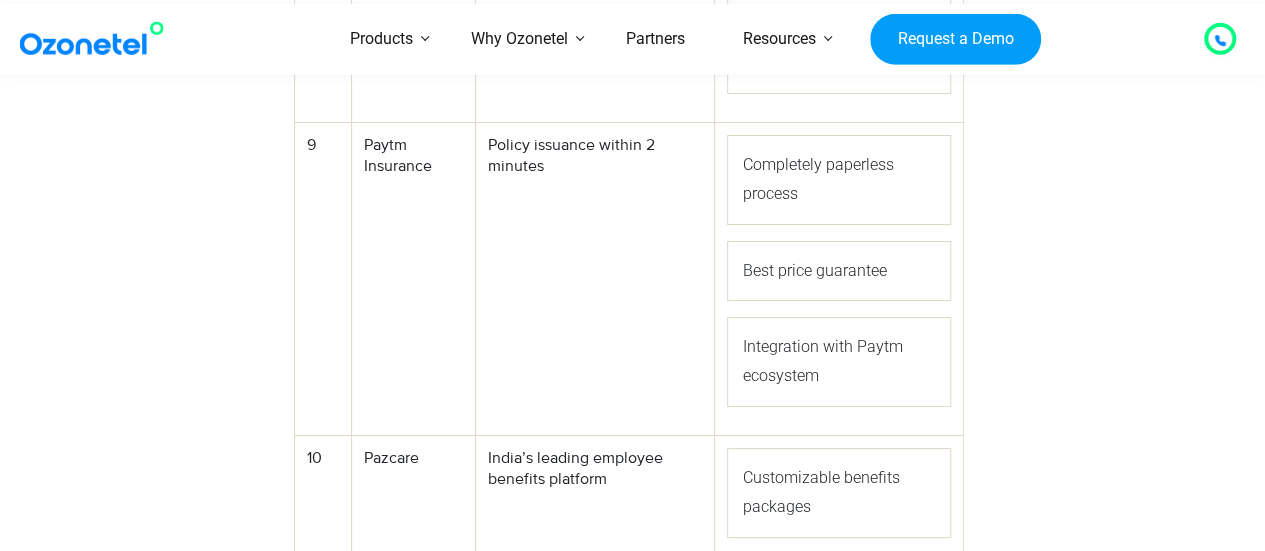 scroll, scrollTop: 3677, scrollLeft: 0, axis: vertical 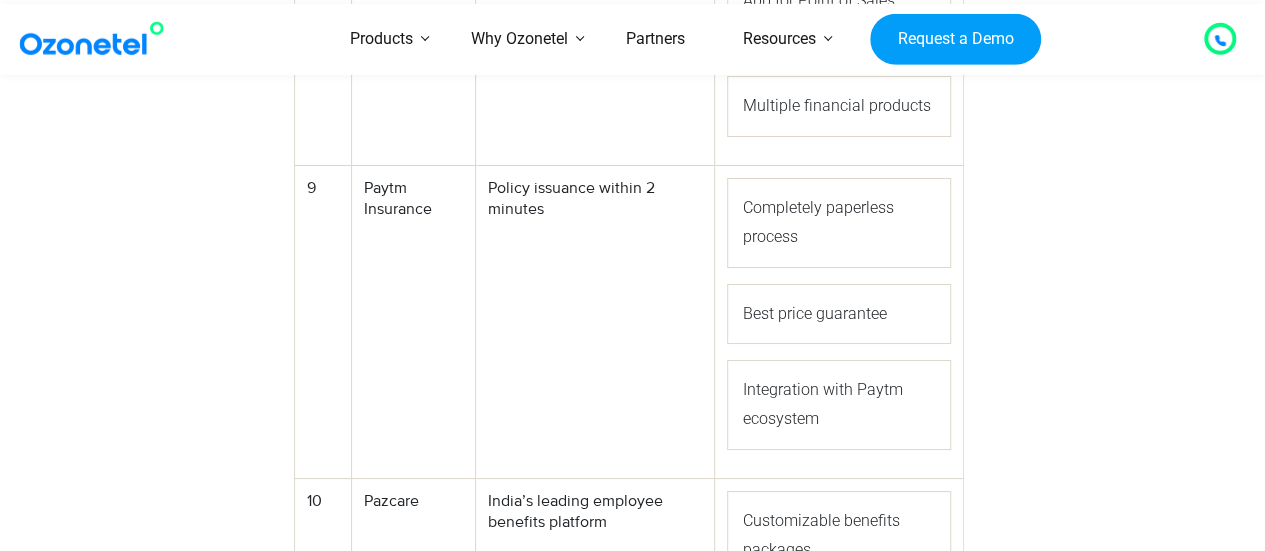 click on "Pazcare" at bounding box center (413, 635) 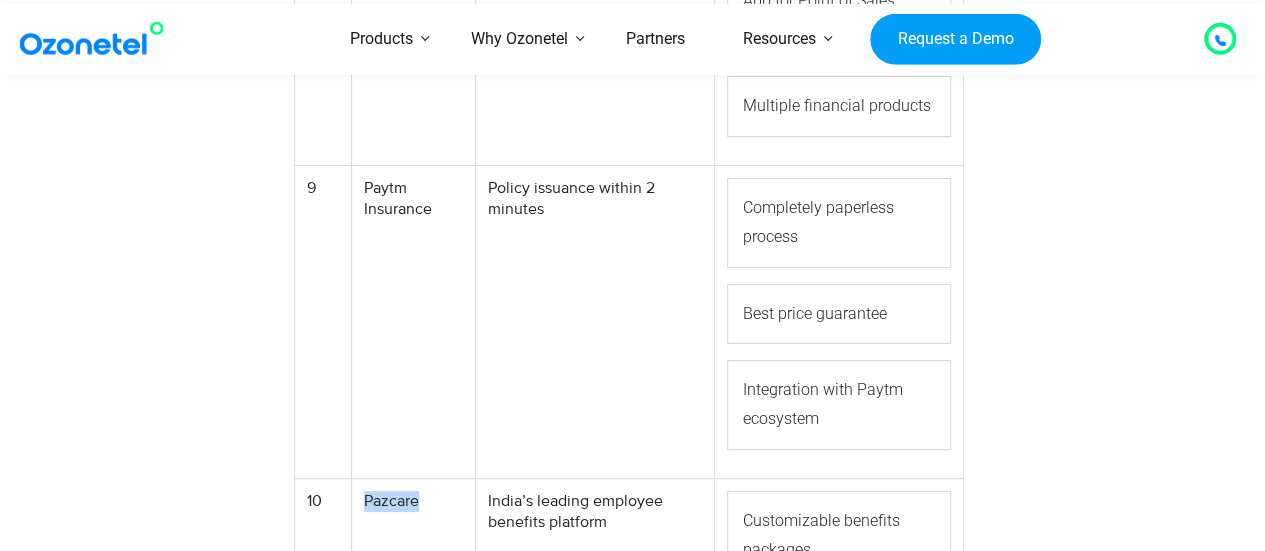 click on "Pazcare" at bounding box center [413, 635] 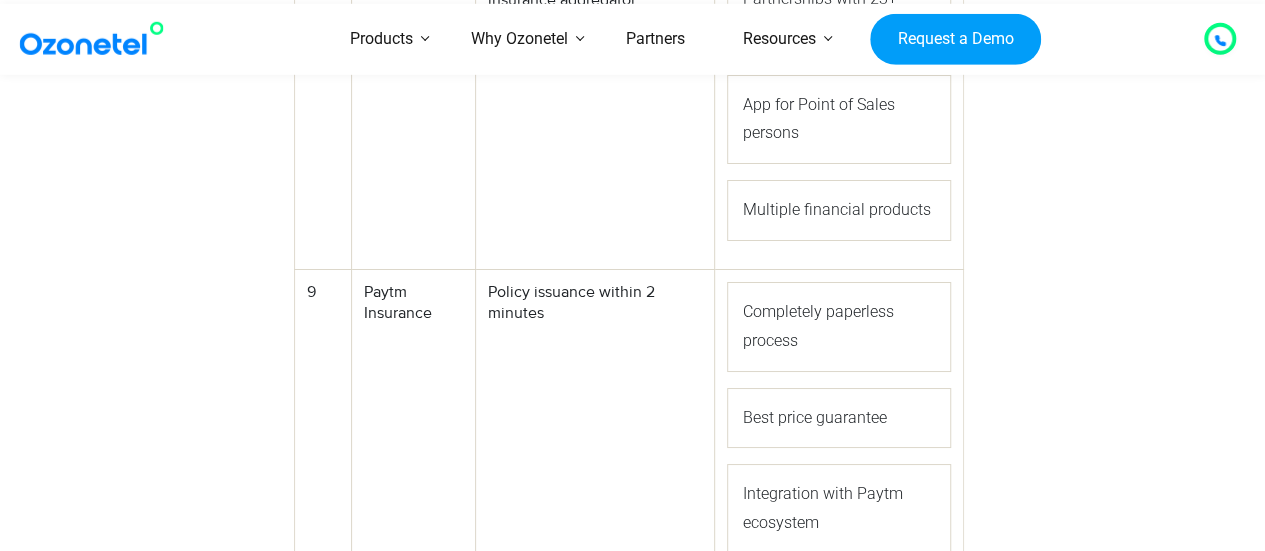 scroll, scrollTop: 3477, scrollLeft: 0, axis: vertical 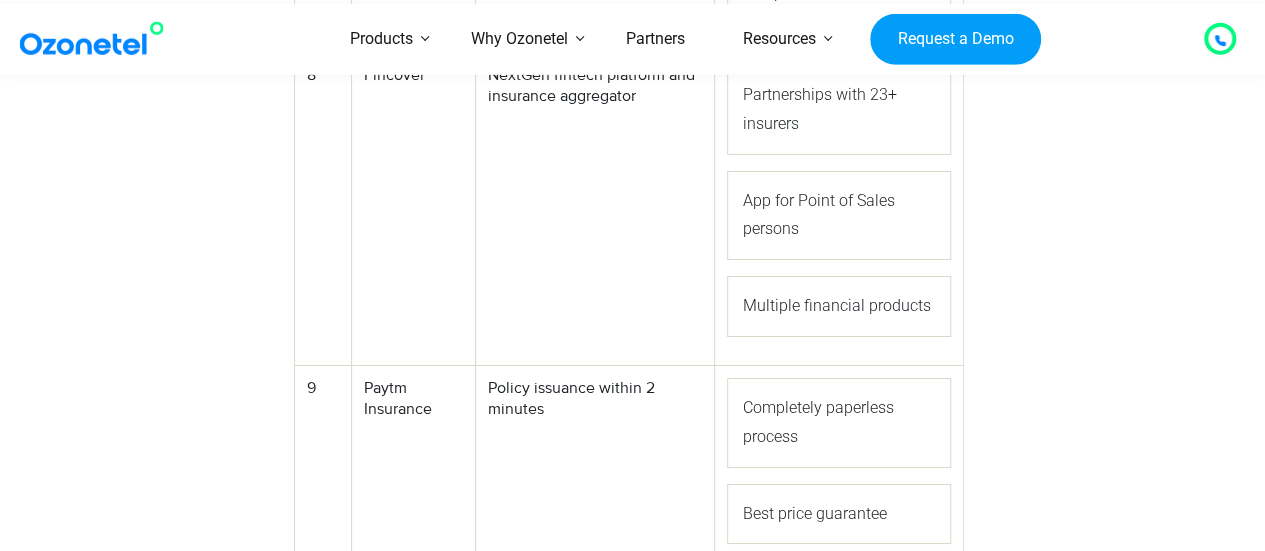 click on "Paytm Insurance" at bounding box center (413, 522) 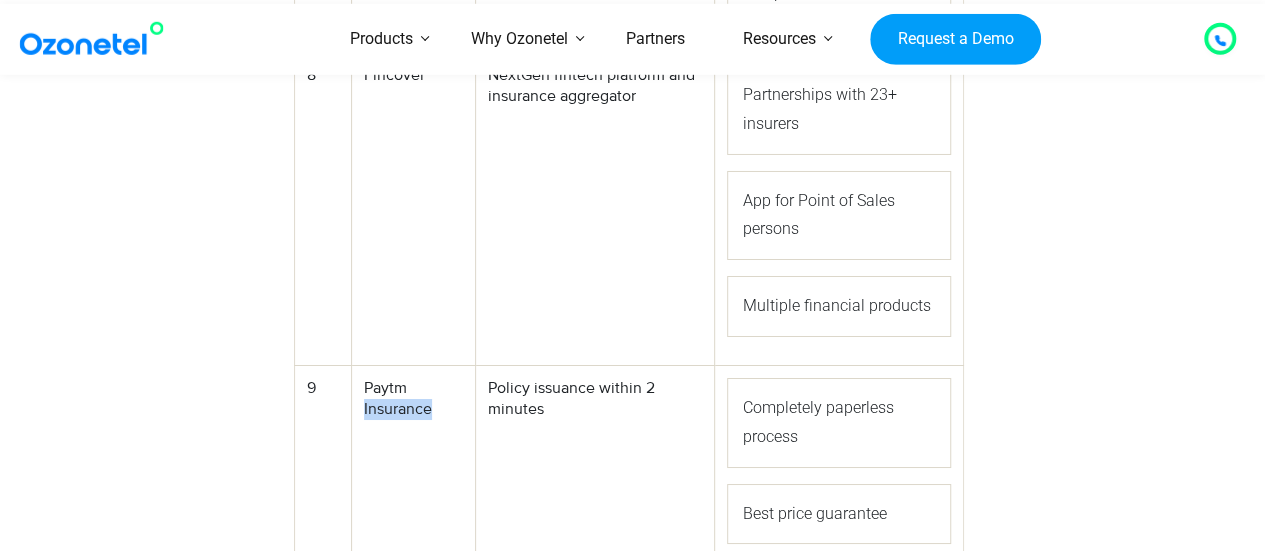 click on "Paytm Insurance" at bounding box center (413, 522) 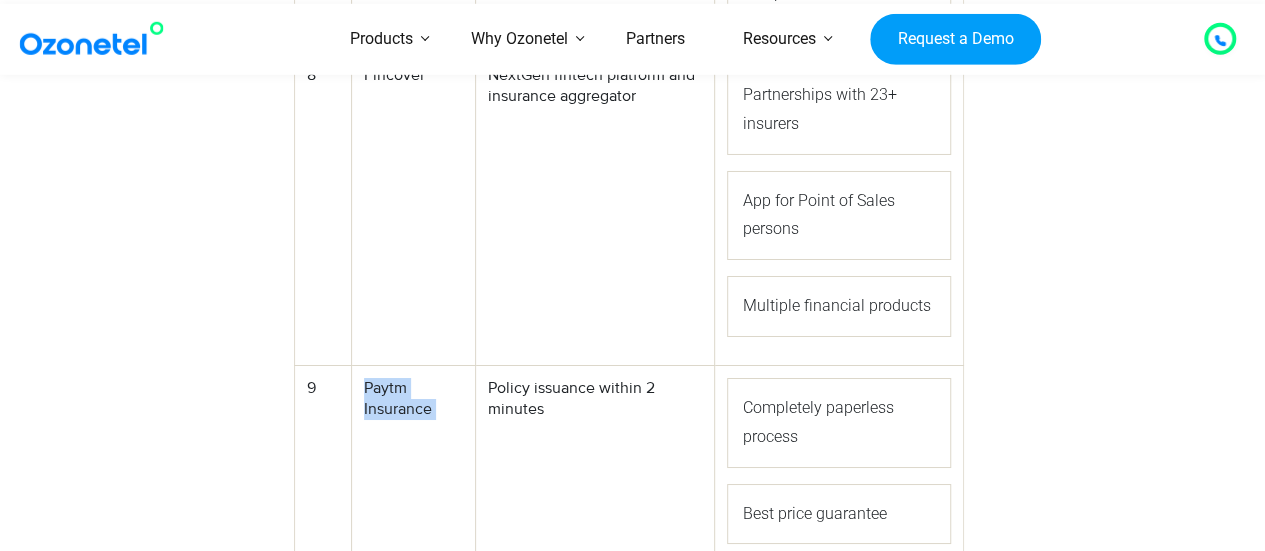 click on "Paytm Insurance" at bounding box center (413, 522) 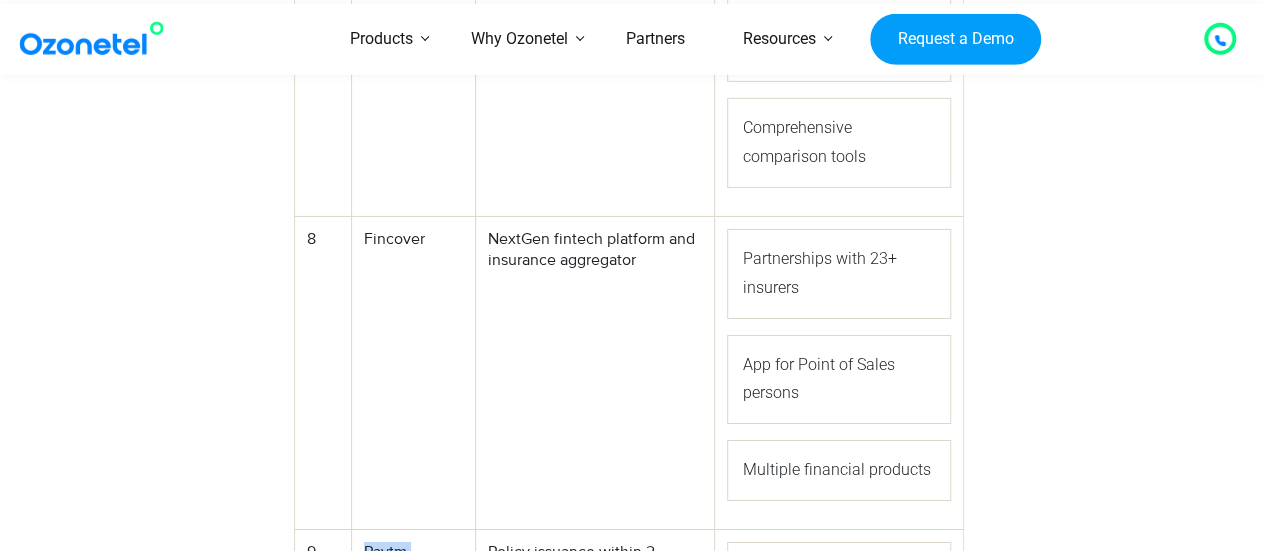 scroll, scrollTop: 3177, scrollLeft: 0, axis: vertical 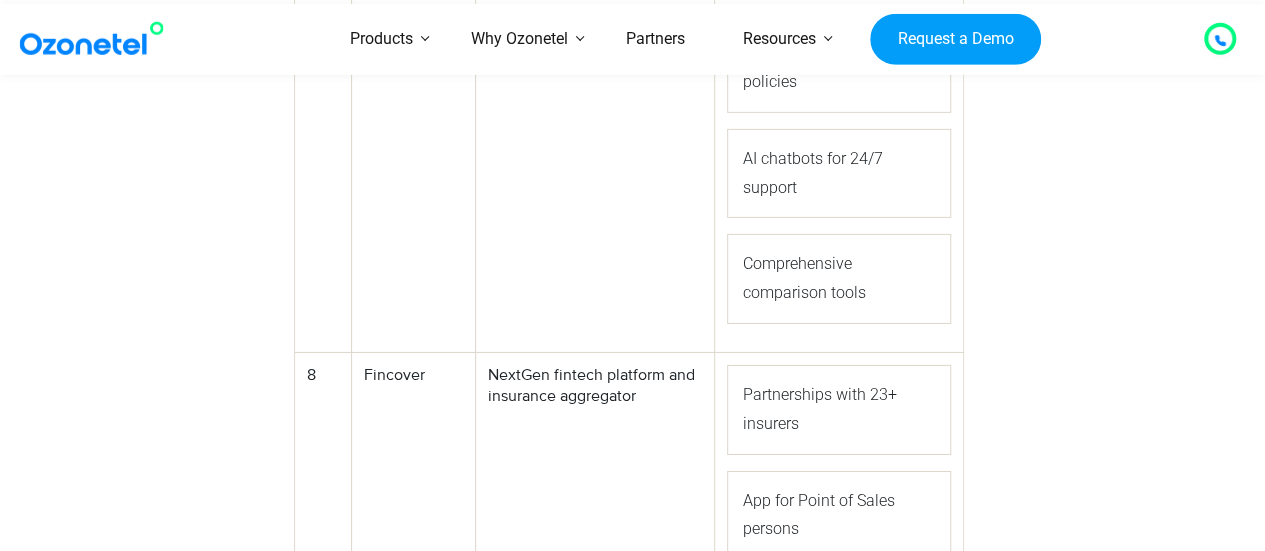 click on "Fincover" at bounding box center (413, 509) 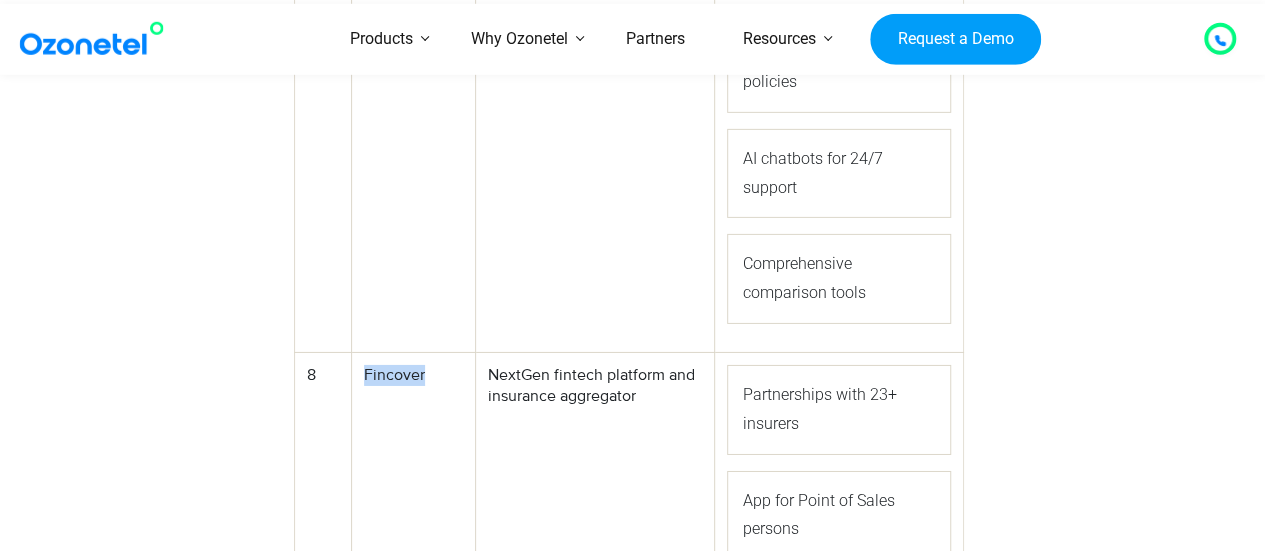 click on "Fincover" at bounding box center (413, 509) 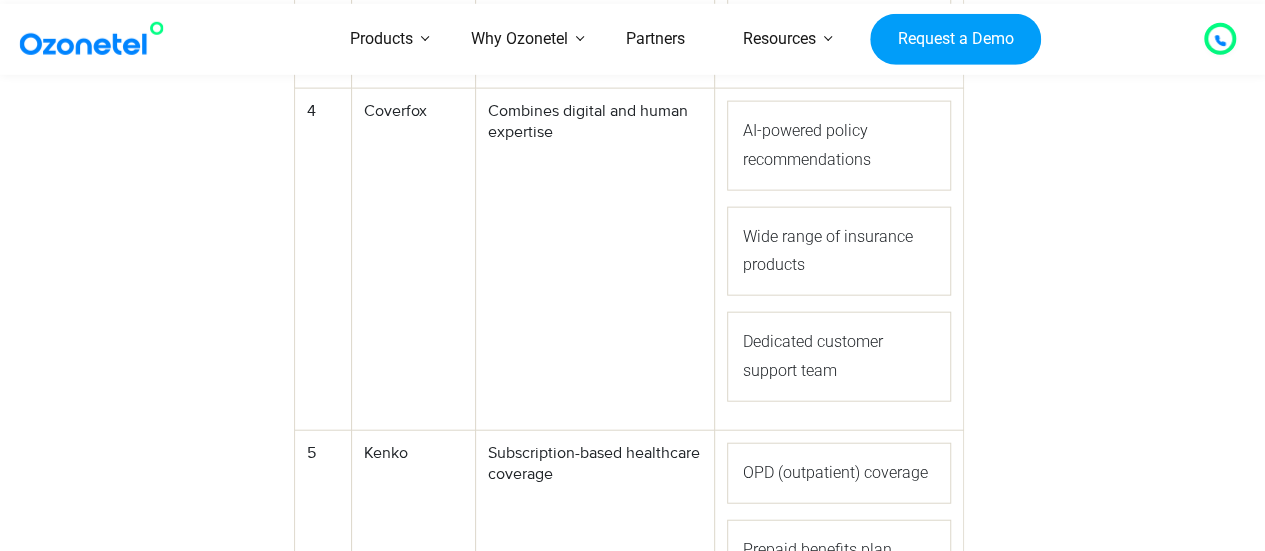 scroll, scrollTop: 2177, scrollLeft: 0, axis: vertical 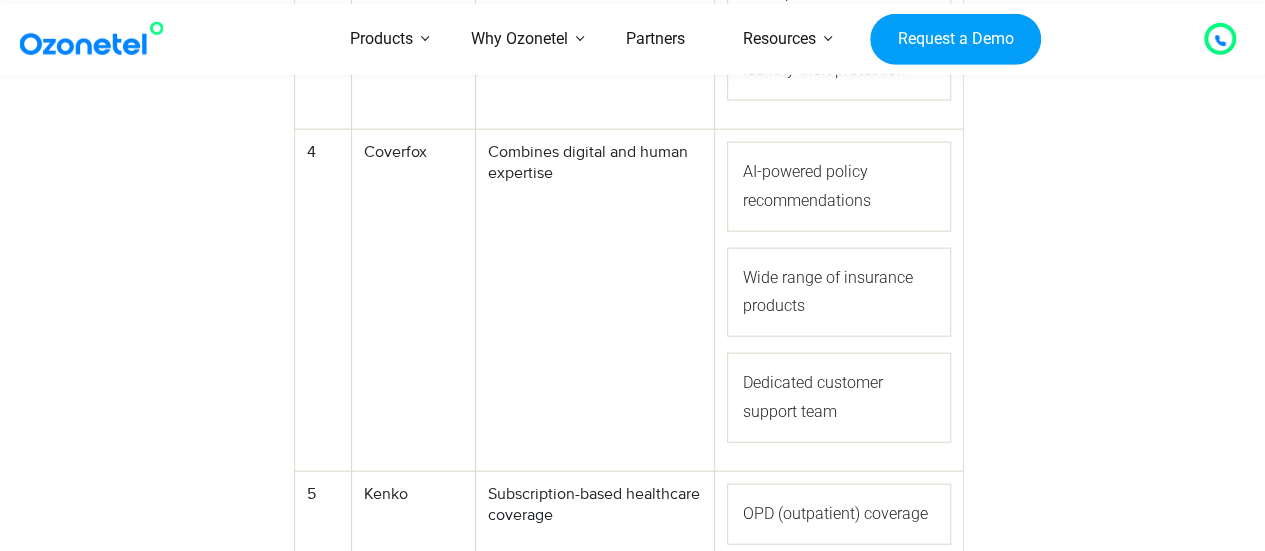 click on "Kenko" at bounding box center [413, 598] 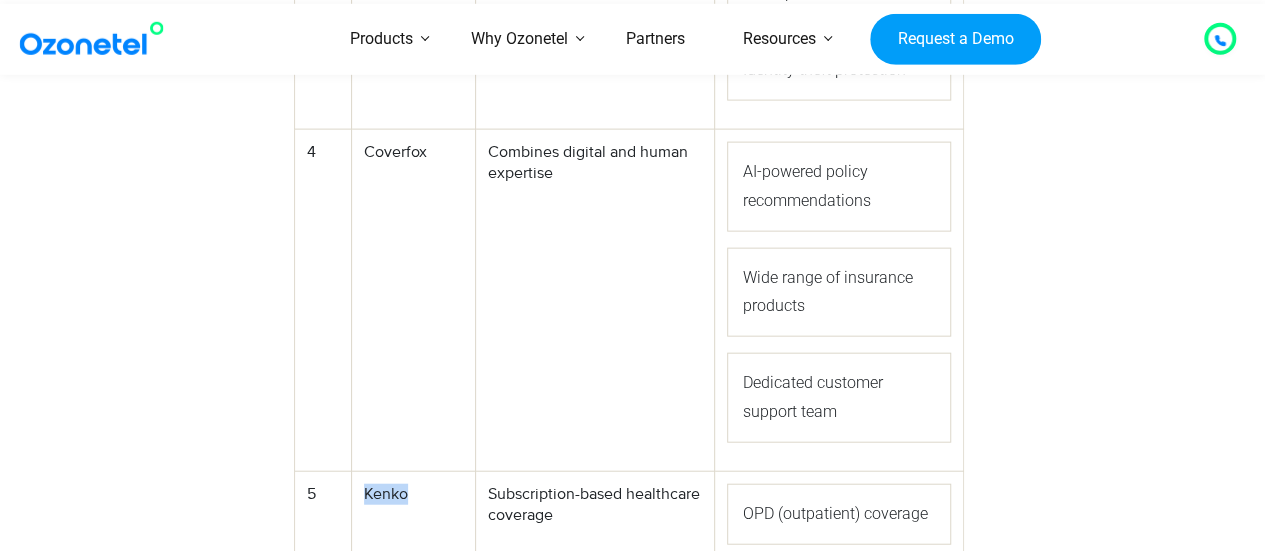 click on "Kenko" at bounding box center [413, 598] 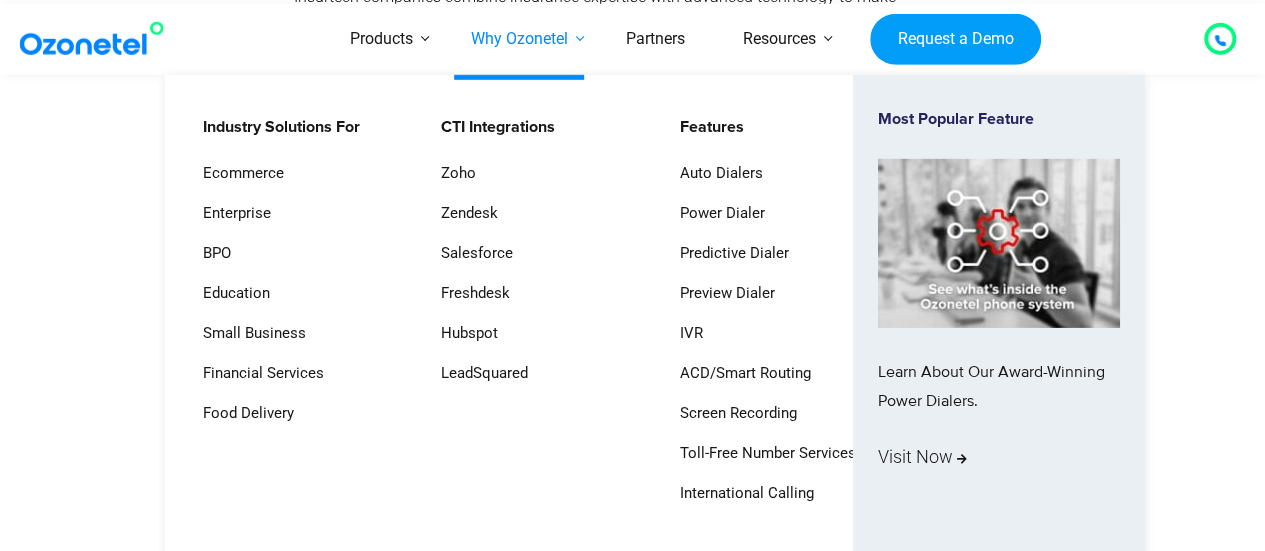 scroll, scrollTop: 5977, scrollLeft: 0, axis: vertical 